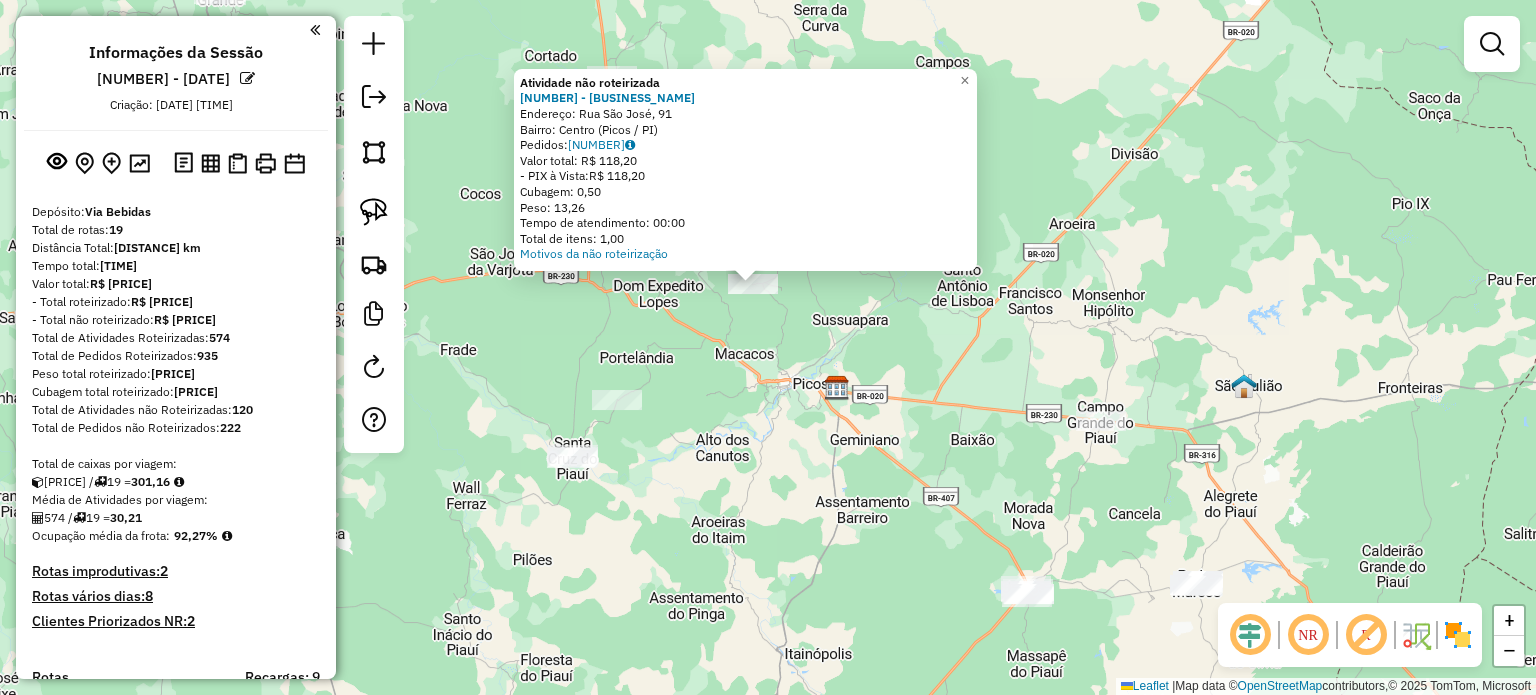 click on "Atividade não roteirizada [NUMBER] - [BUSINESS_NAME] Endereço: [STREET], [NUMBER] Bairro: [NEIGHBORHOOD] ([CITY] / [STATE]) Pedidos: [POSTAL_CODE] Valor total: [CURRENCY] [PRICE] - PIX à Vista: [CURRENCY] [PRICE] Cubagem: [CUBAGE] Peso: [WEIGHT] Tempo de atendimento: [TIME] Total de itens: [ITEM_COUNT] Motivos da não roteirização × Janela de atendimento Grade de atendimento Capacidade Transportadoras Veículos Cliente Pedidos Rotas Selecione os dias de semana para filtrar as janelas de atendimento Seg Ter Qua Qui Sex Sáb Dom Informe o período da janela de atendimento: De: Até: Filtrar exatamente a janela do cliente Considerar janela de atendimento padrão Selecione os dias de semana para filtrar as grades de atendimento Seg Ter Qua Qui Sex Sáb Dom Considerar clientes sem dia de atendimento cadastrado Clientes fora do dia de atendimento selecionado Filtrar as atividades entre os valores definidos abaixo: Peso mínimo: Peso máximo: Cubagem mínima: Cubagem máxima: De: Até: De: Até:" 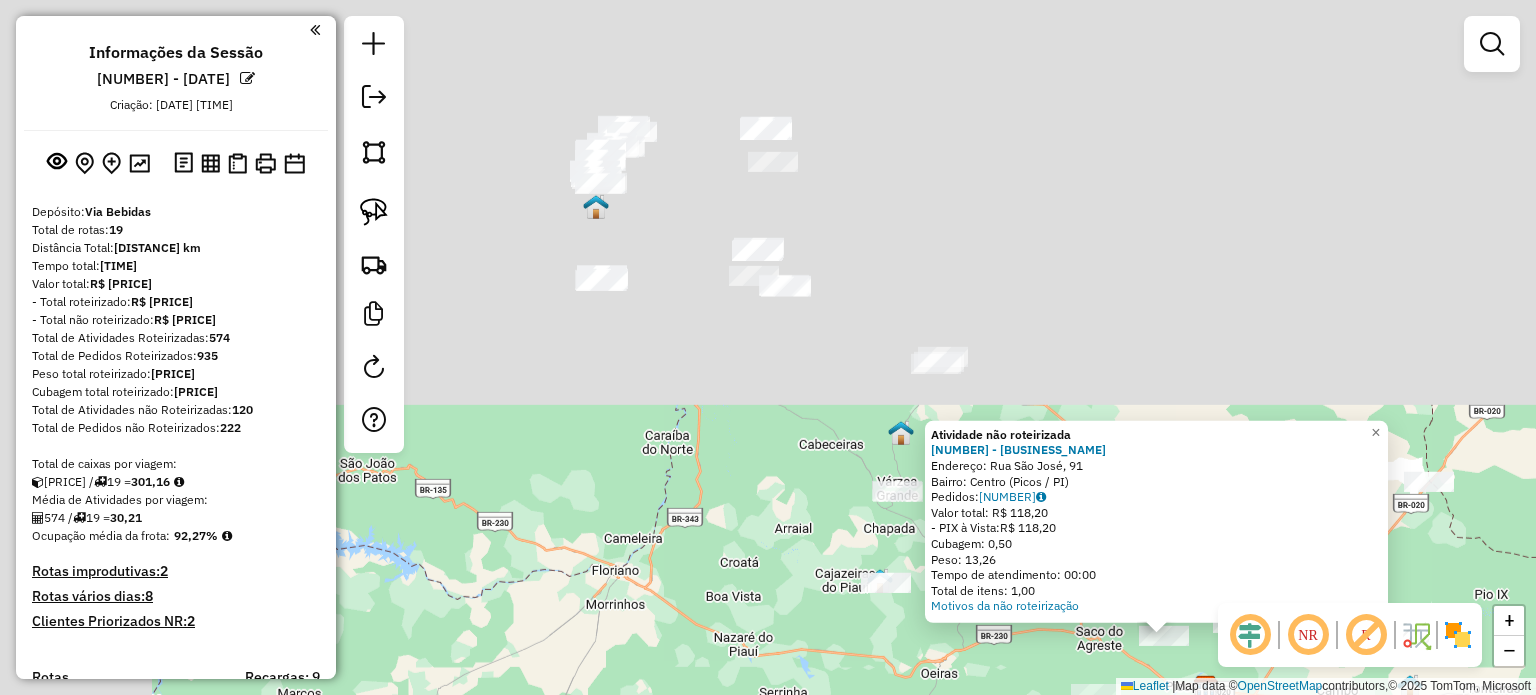 drag, startPoint x: 733, startPoint y: 231, endPoint x: 996, endPoint y: 742, distance: 574.7086 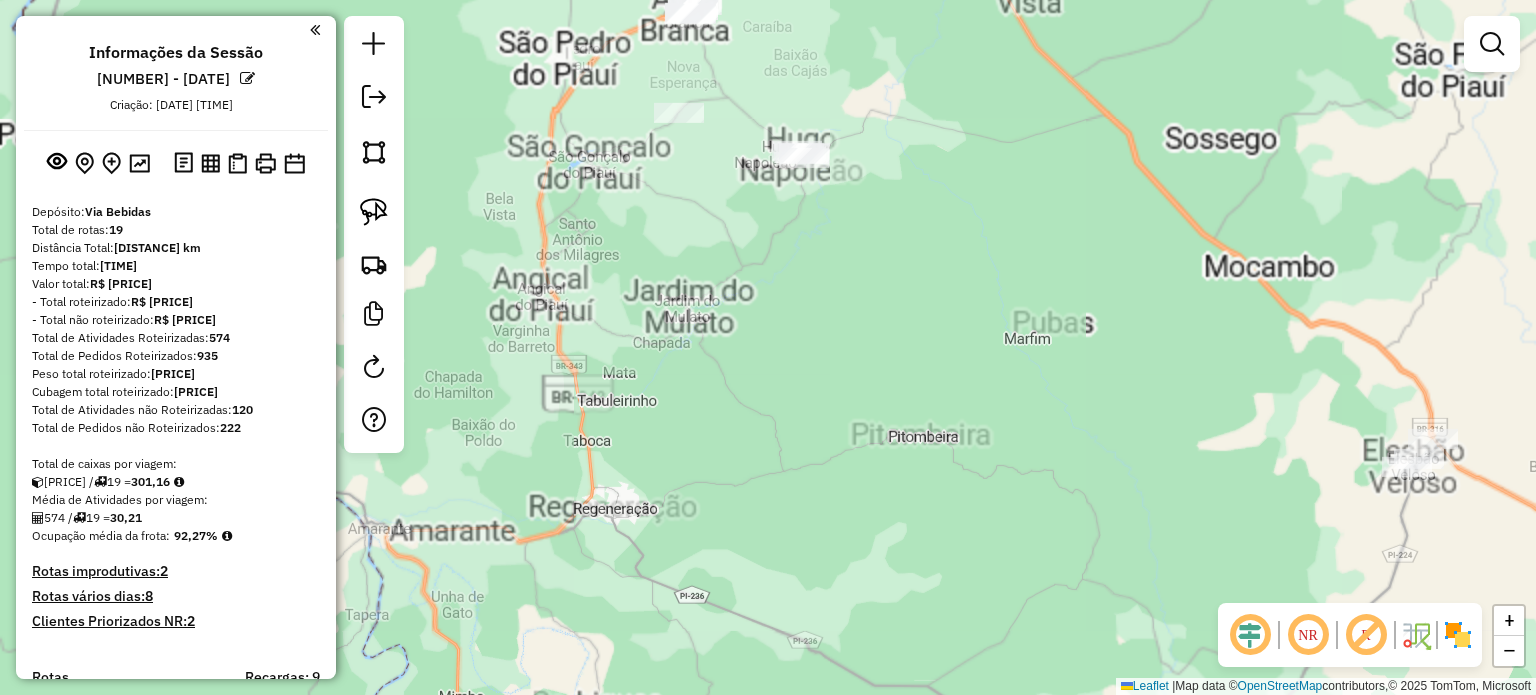 drag, startPoint x: 843, startPoint y: 253, endPoint x: 889, endPoint y: 368, distance: 123.85879 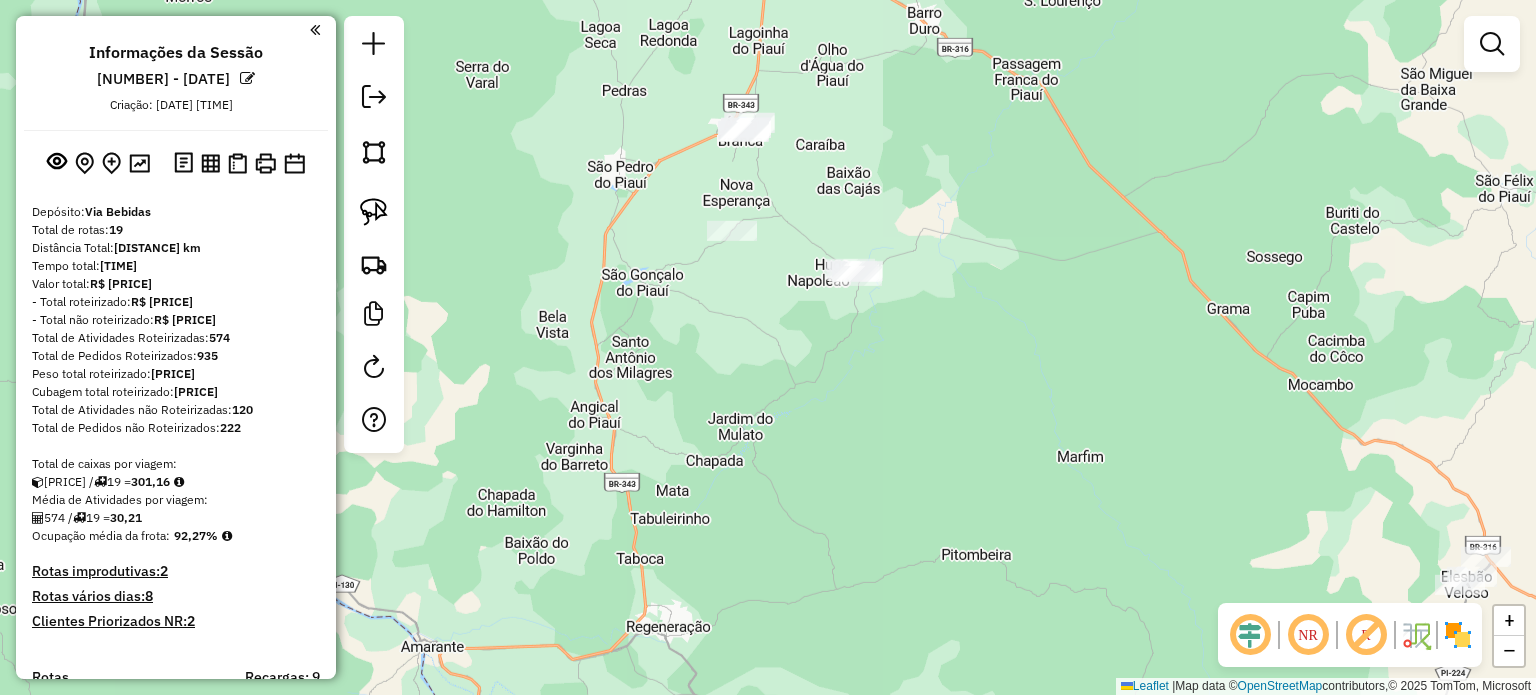 click 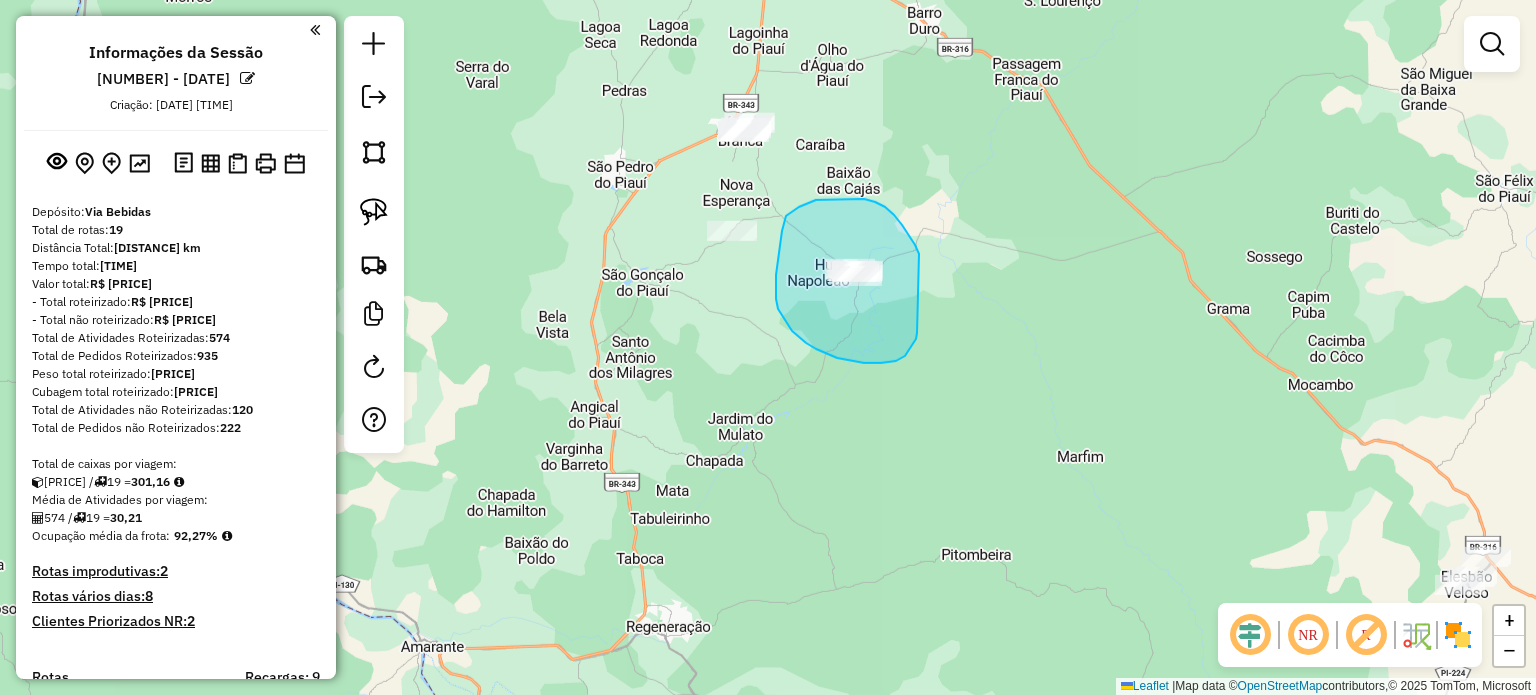 drag, startPoint x: 864, startPoint y: 199, endPoint x: 916, endPoint y: 329, distance: 140.01428 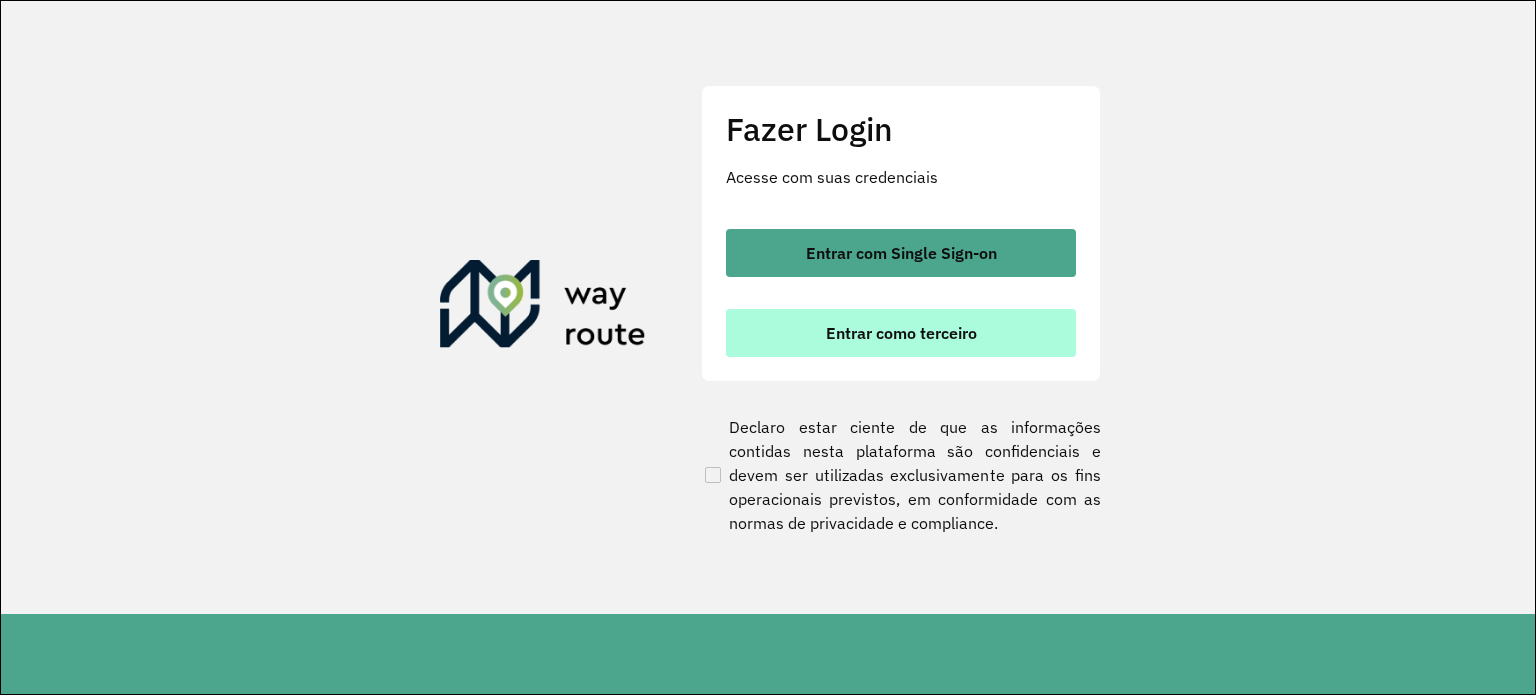 click on "Entrar como terceiro" at bounding box center (901, 333) 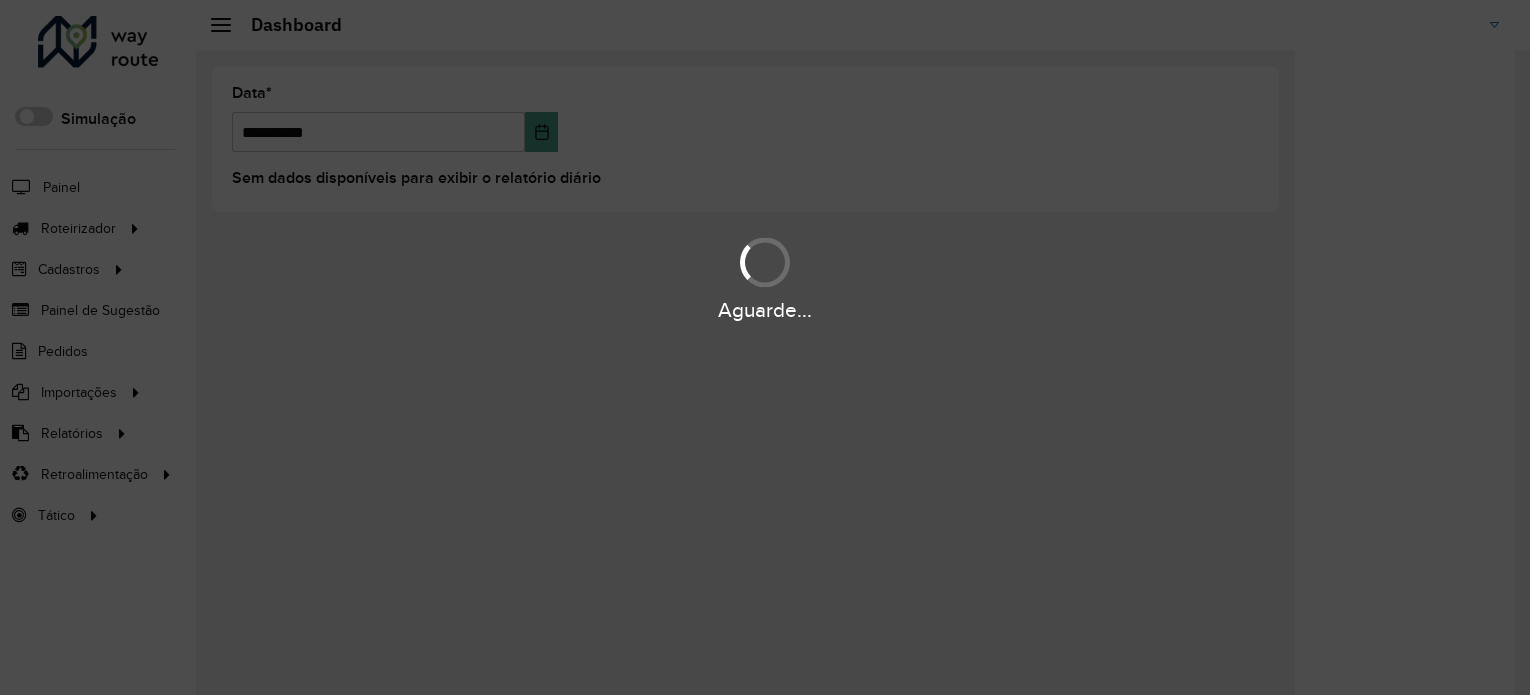 scroll, scrollTop: 0, scrollLeft: 0, axis: both 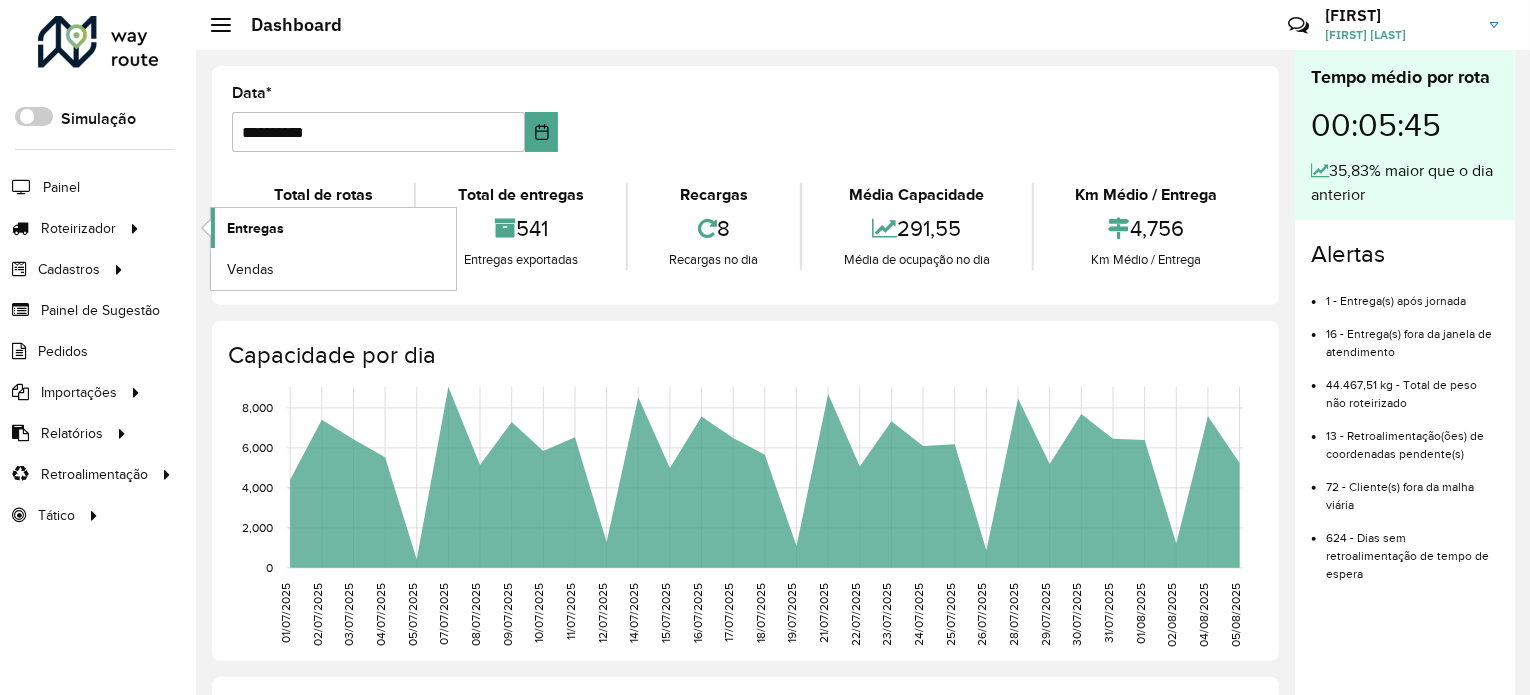 click on "Entregas" 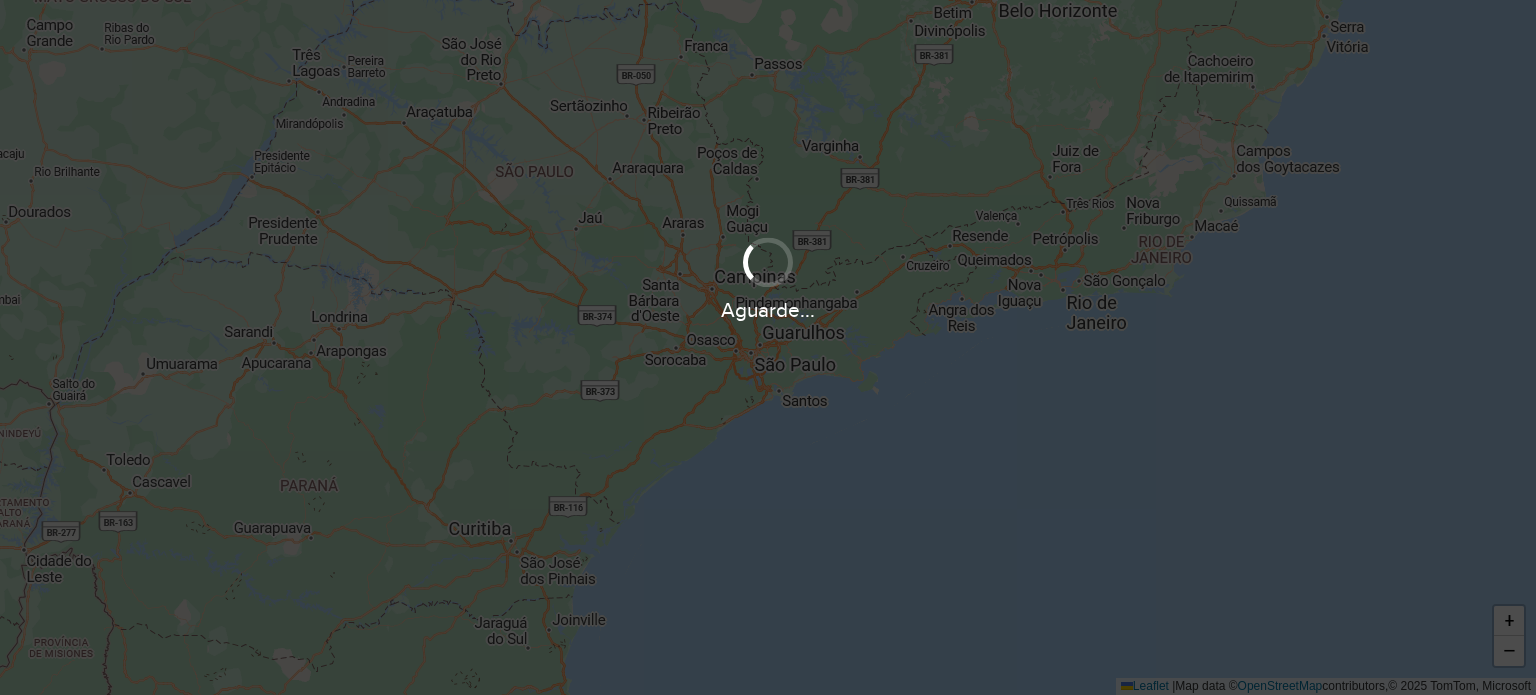scroll, scrollTop: 0, scrollLeft: 0, axis: both 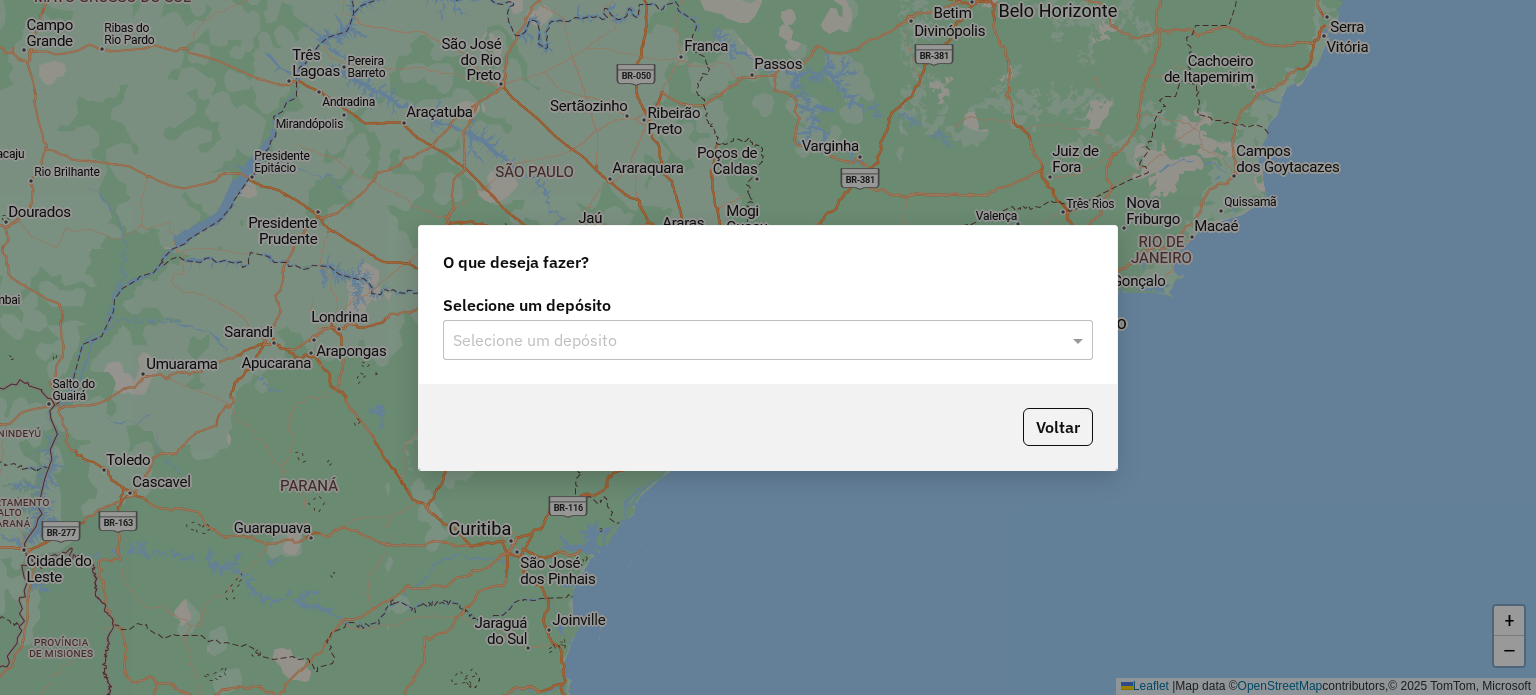 click 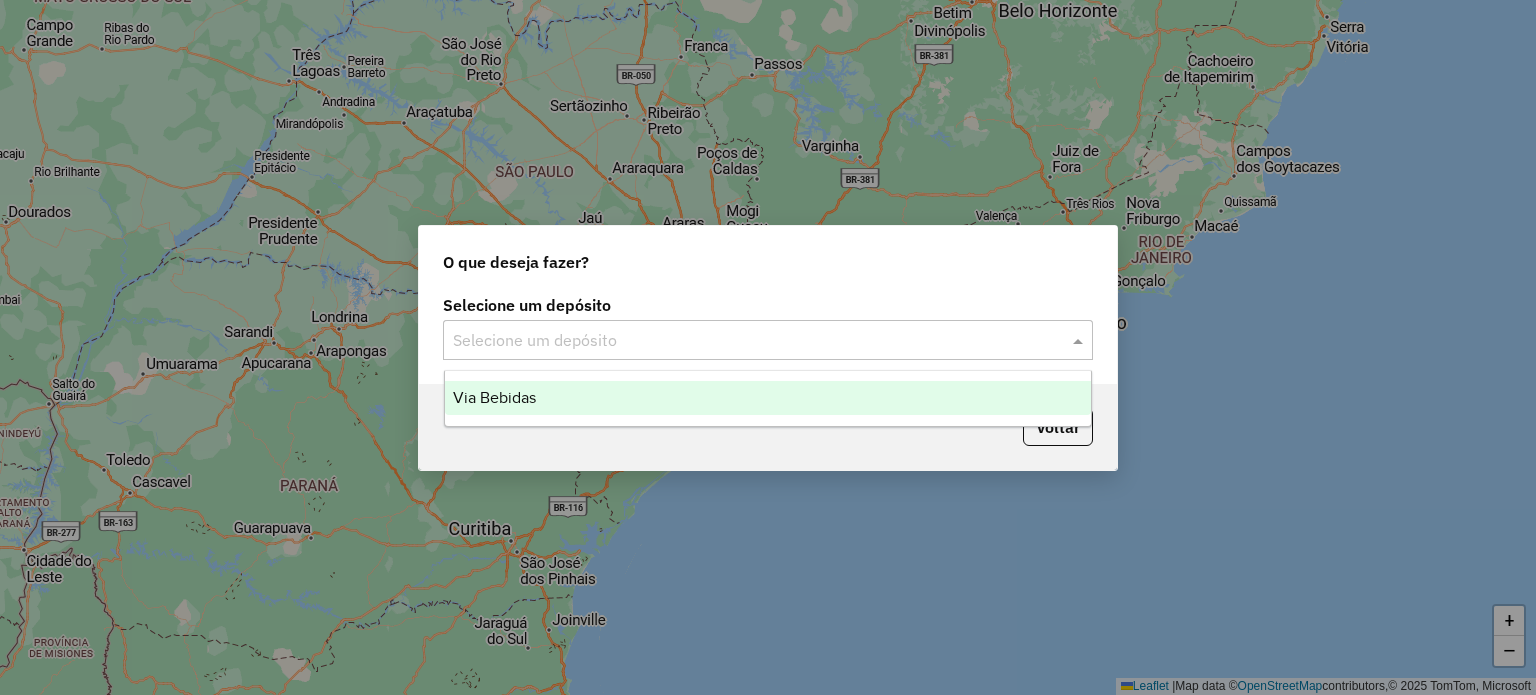 click on "Via Bebidas" at bounding box center (494, 397) 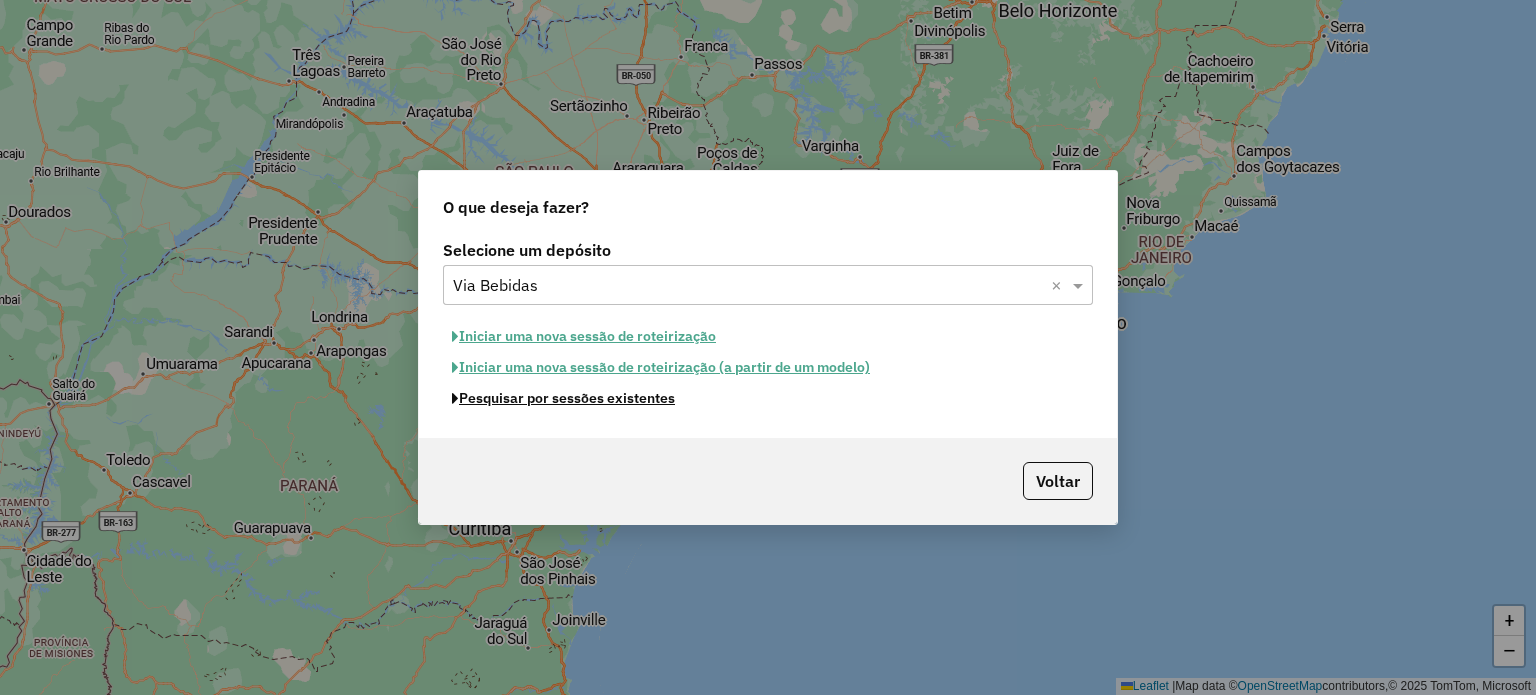 click on "Pesquisar por sessões existentes" 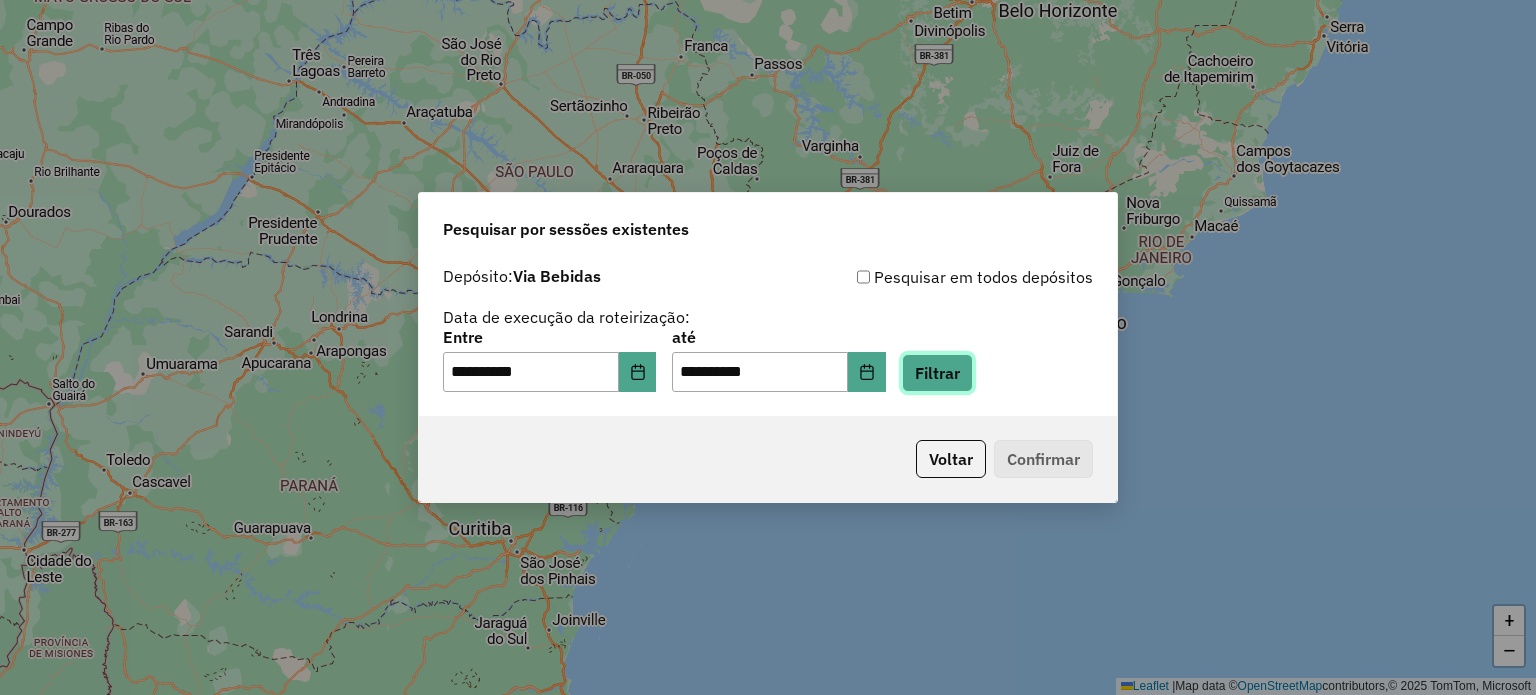 click on "Filtrar" 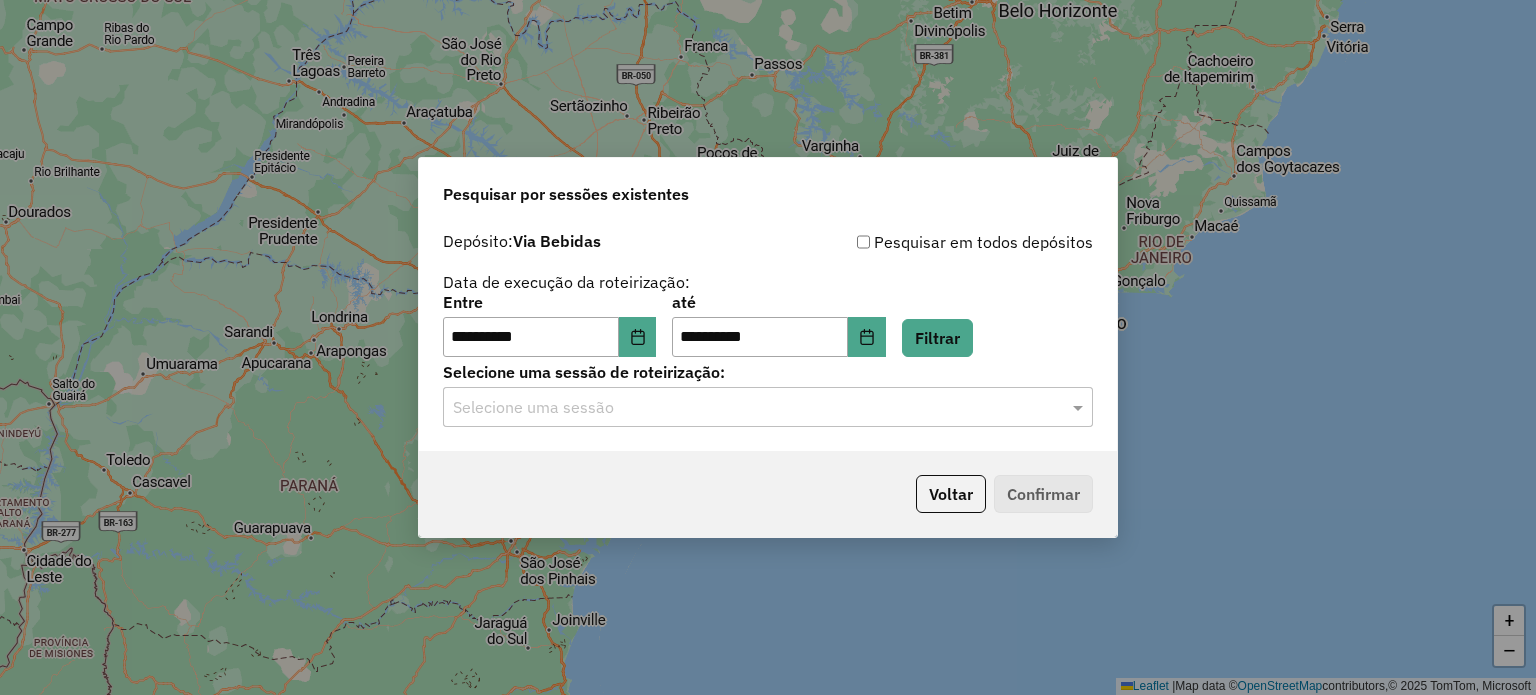 click 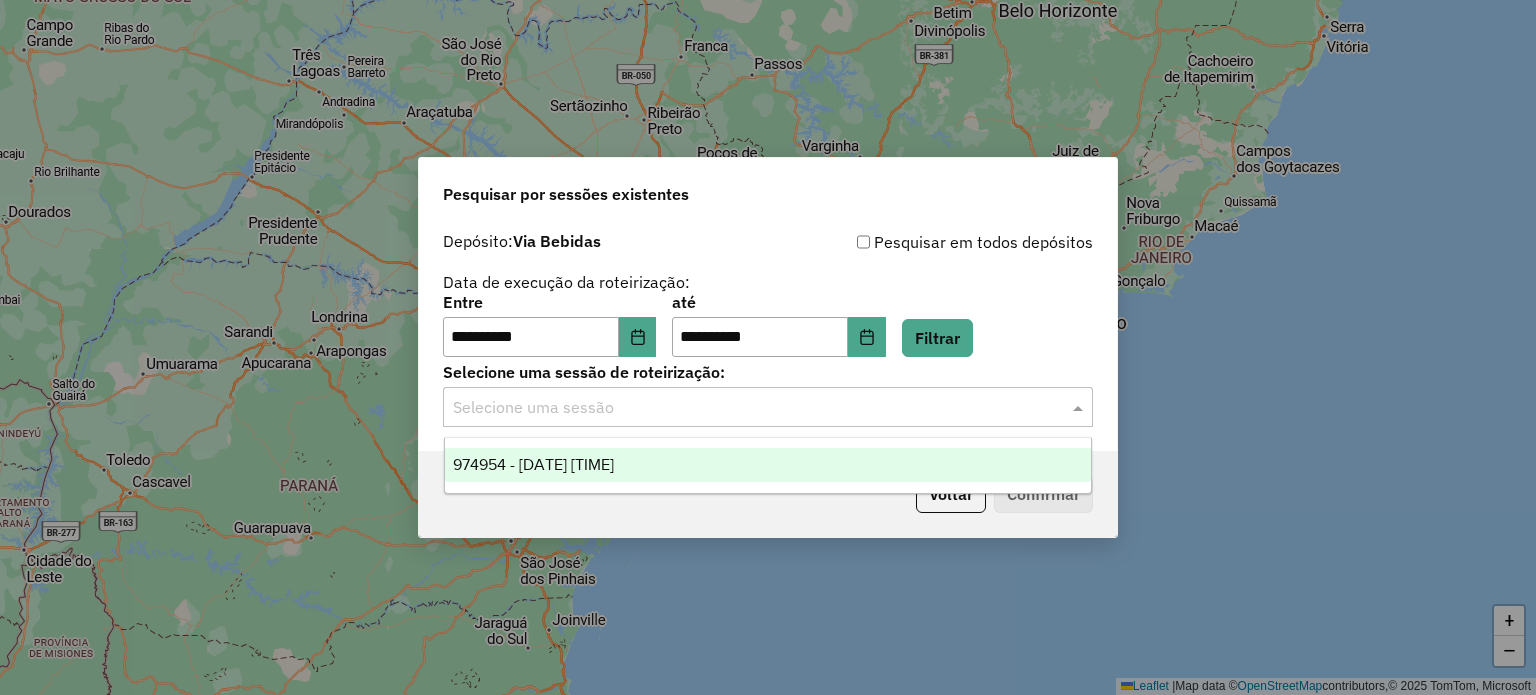 click on "974954 - 05/08/2025 18:34" at bounding box center [533, 464] 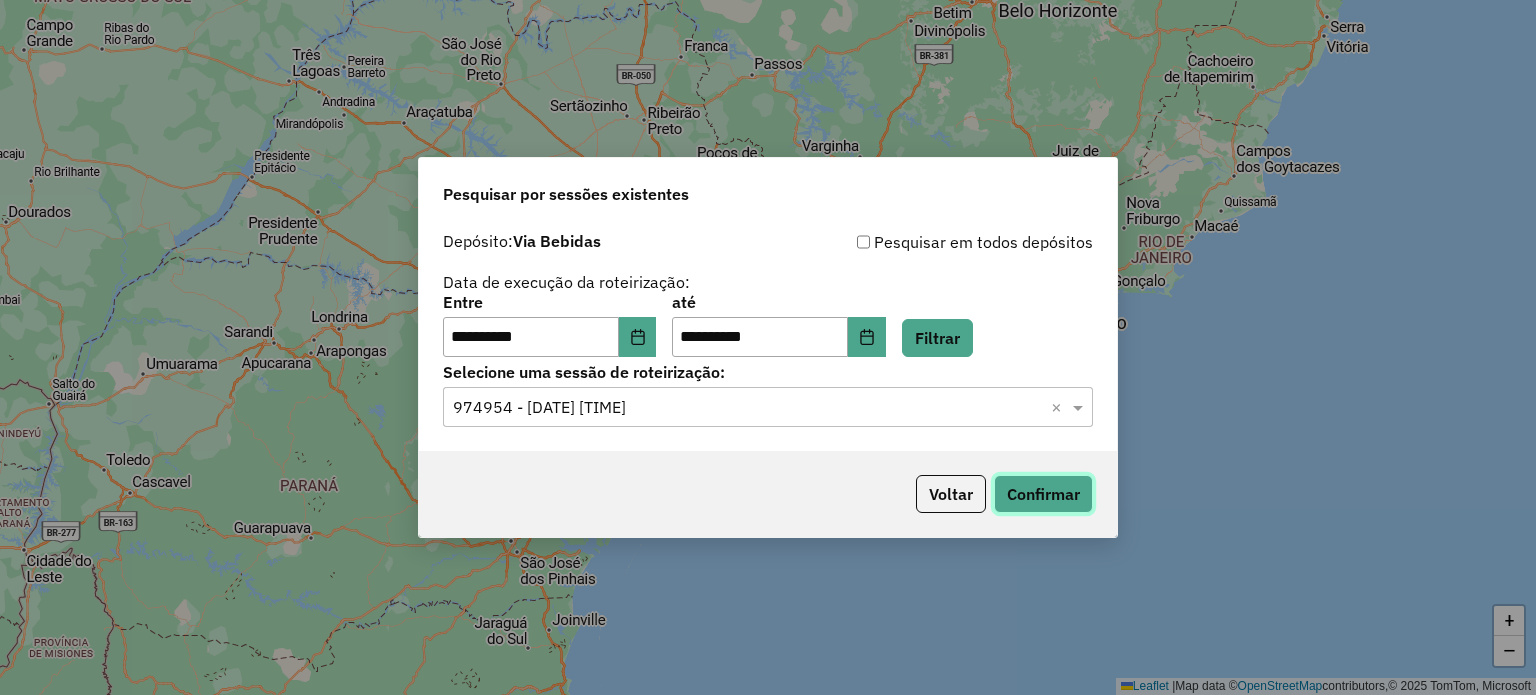 click on "Confirmar" 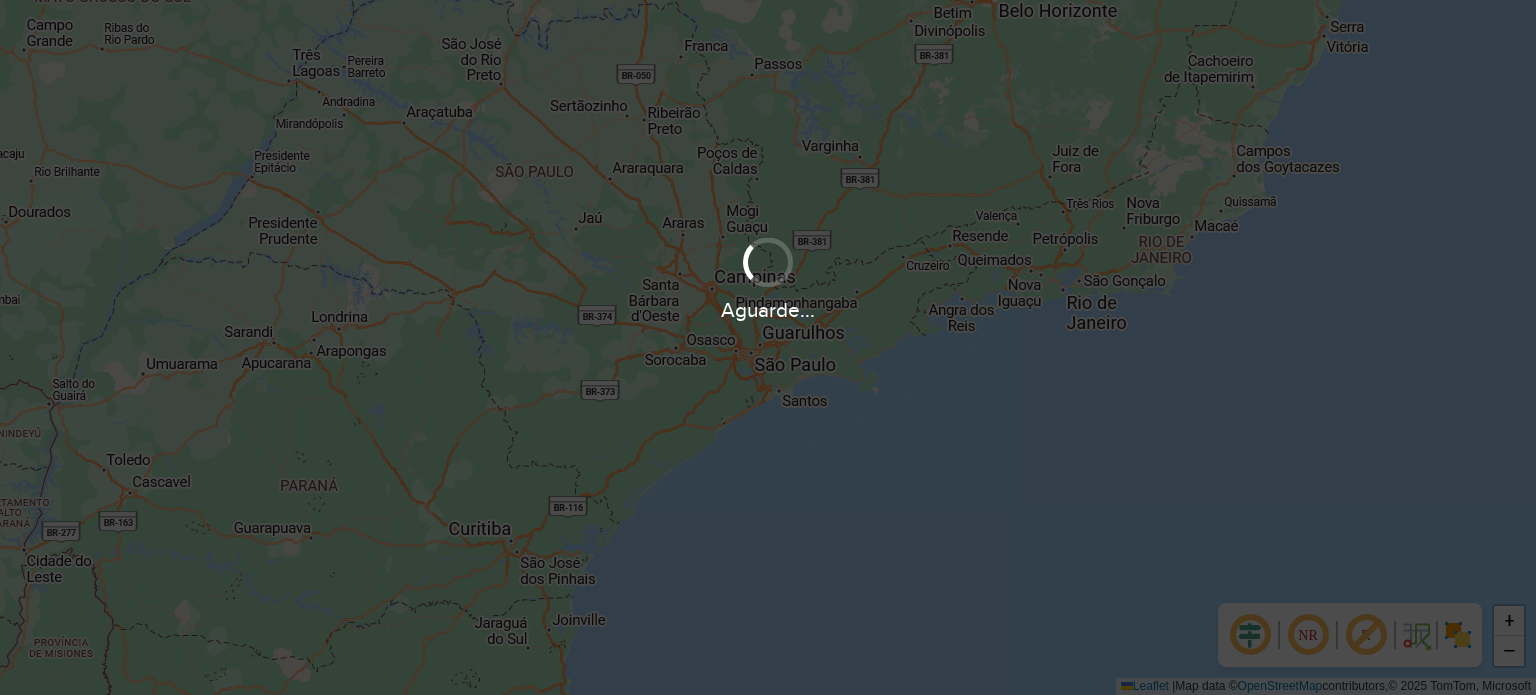 scroll, scrollTop: 0, scrollLeft: 0, axis: both 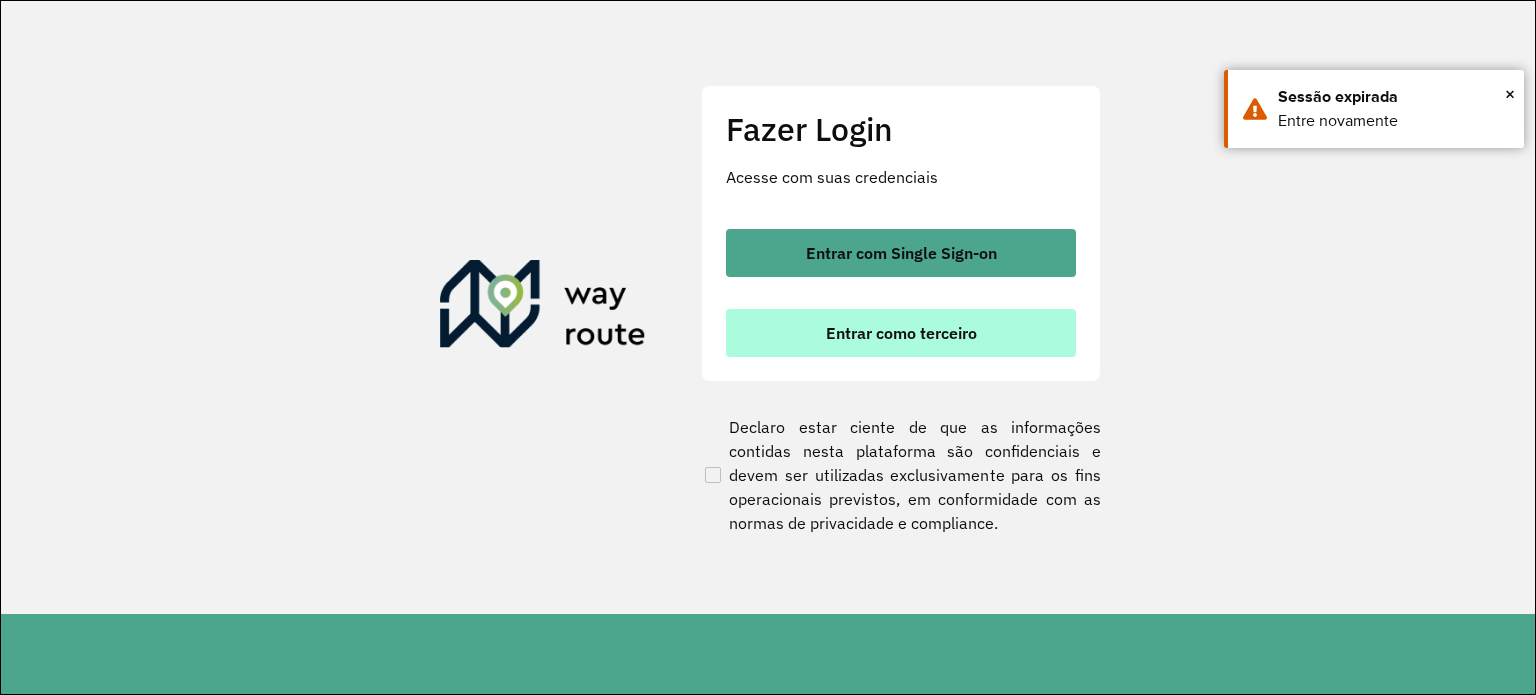 click on "Entrar como terceiro" at bounding box center (901, 333) 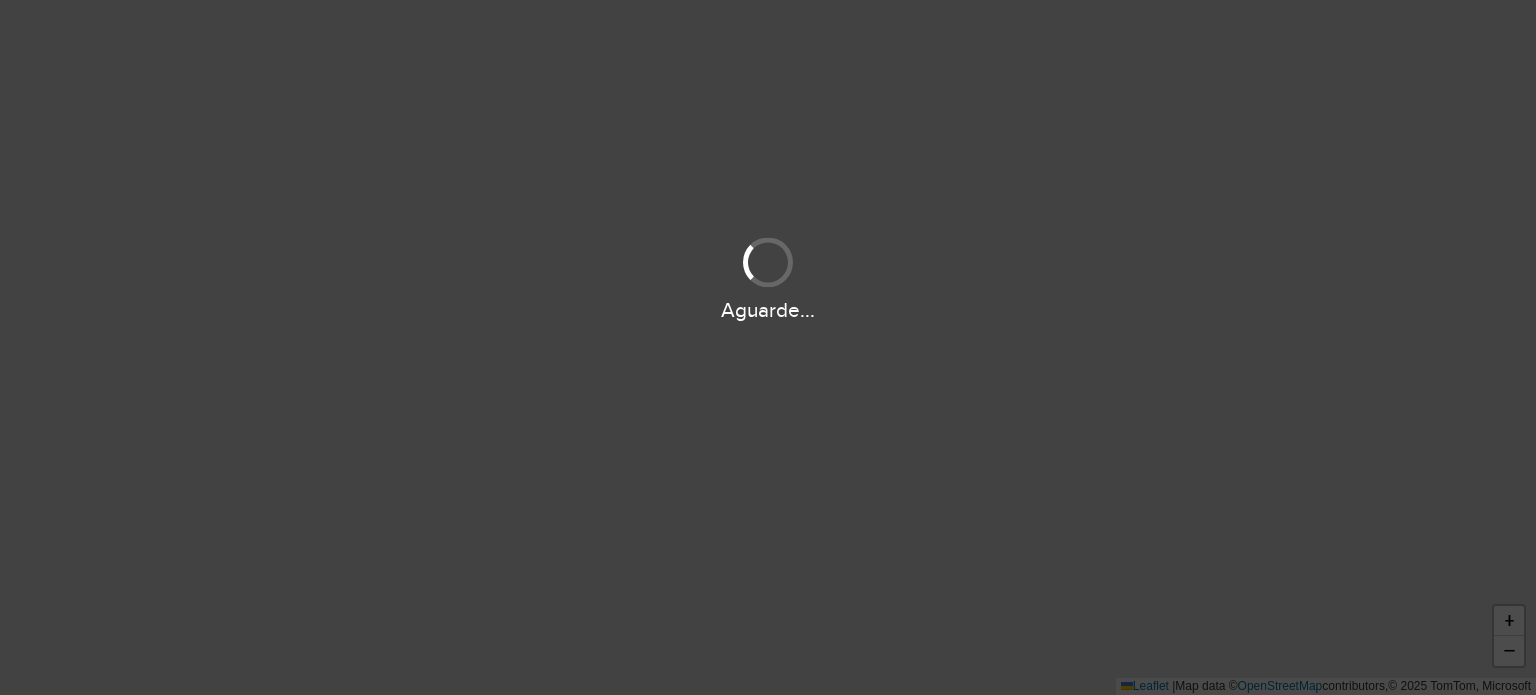 scroll, scrollTop: 0, scrollLeft: 0, axis: both 